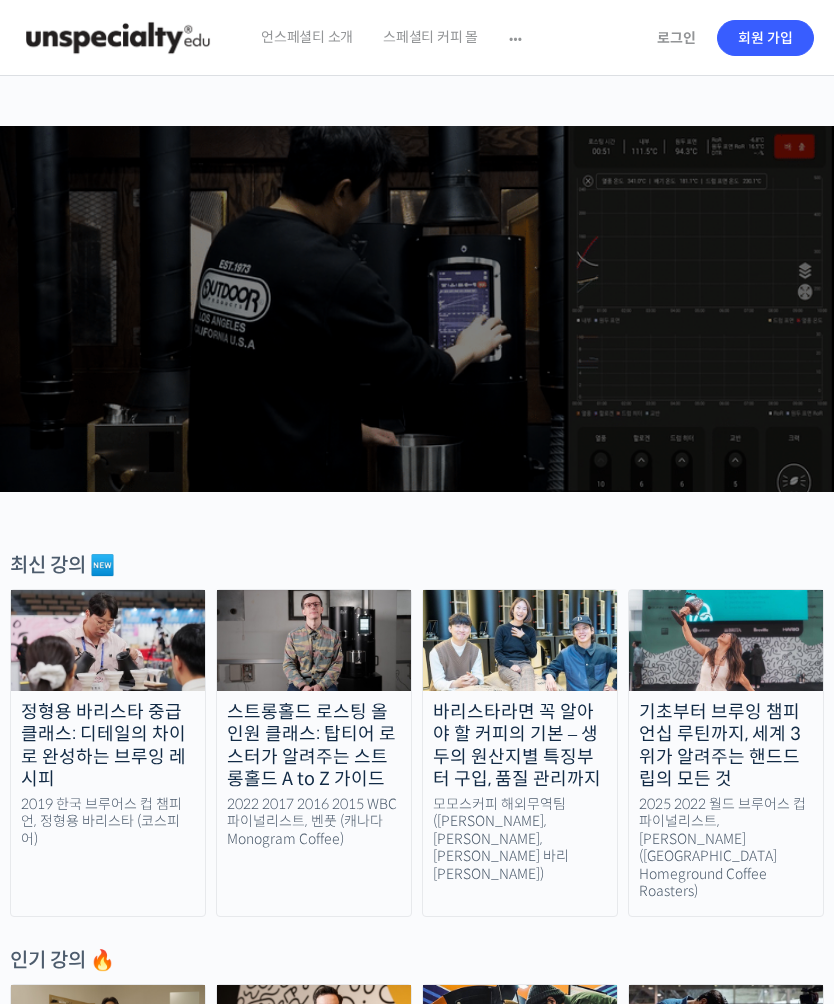scroll, scrollTop: 0, scrollLeft: 0, axis: both 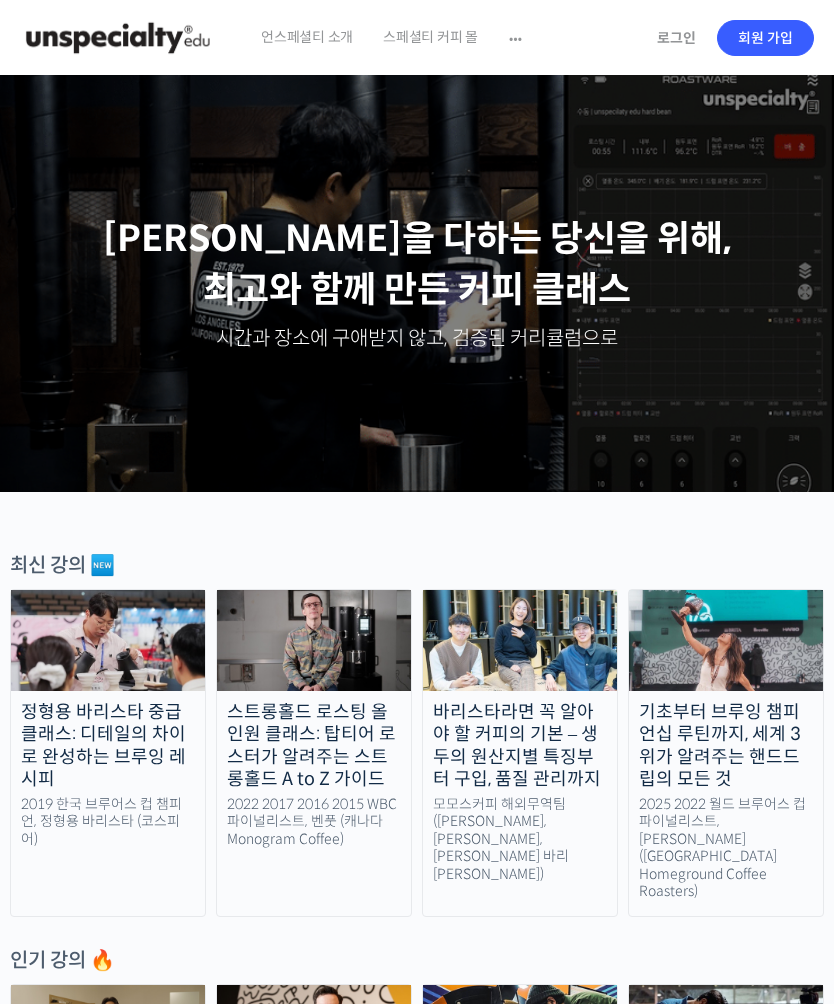 click on "로그인" at bounding box center (676, 38) 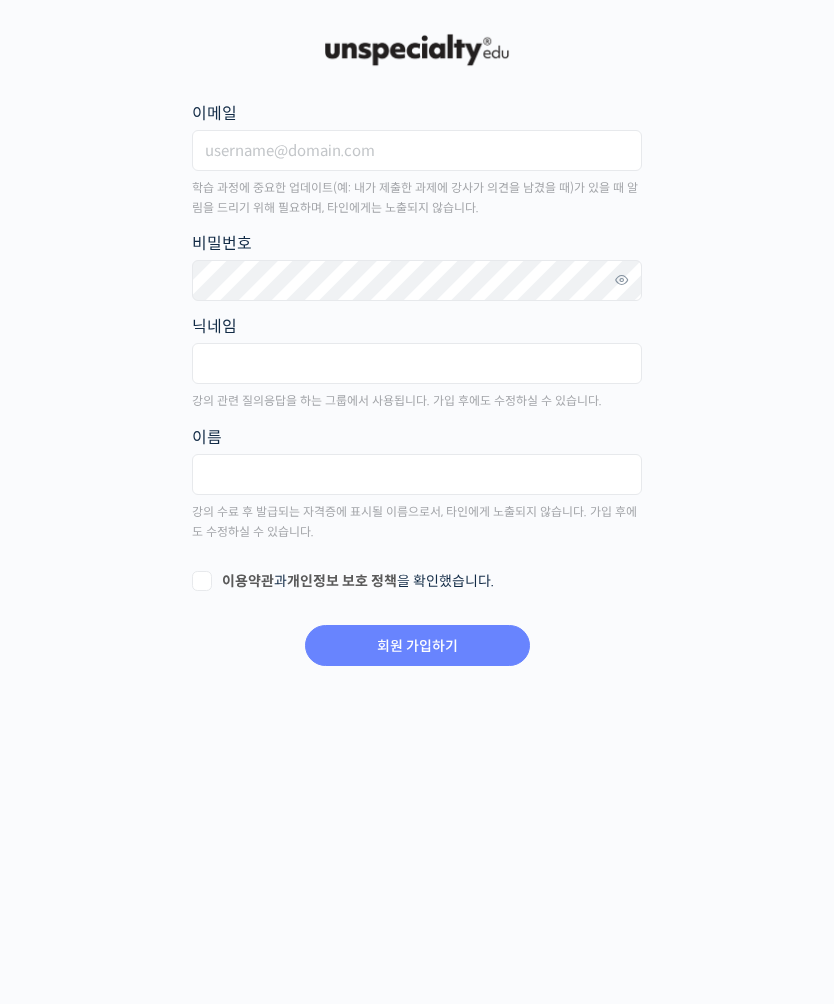 scroll, scrollTop: 0, scrollLeft: 0, axis: both 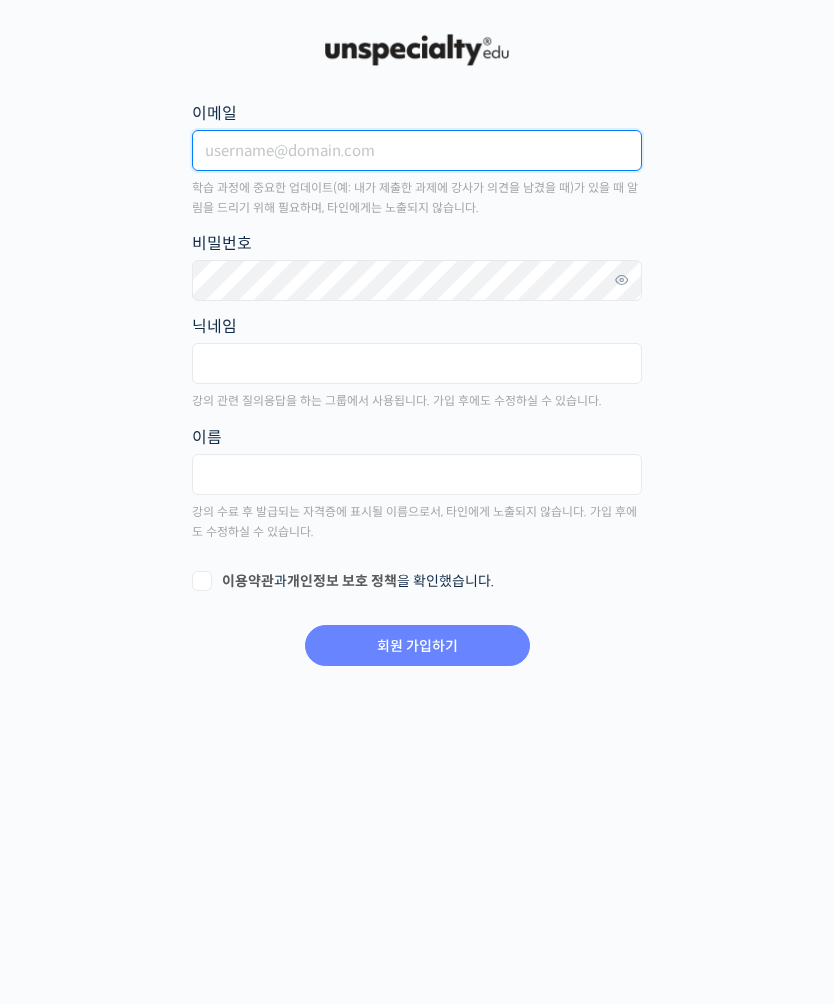 click on "이메일" at bounding box center [417, 150] 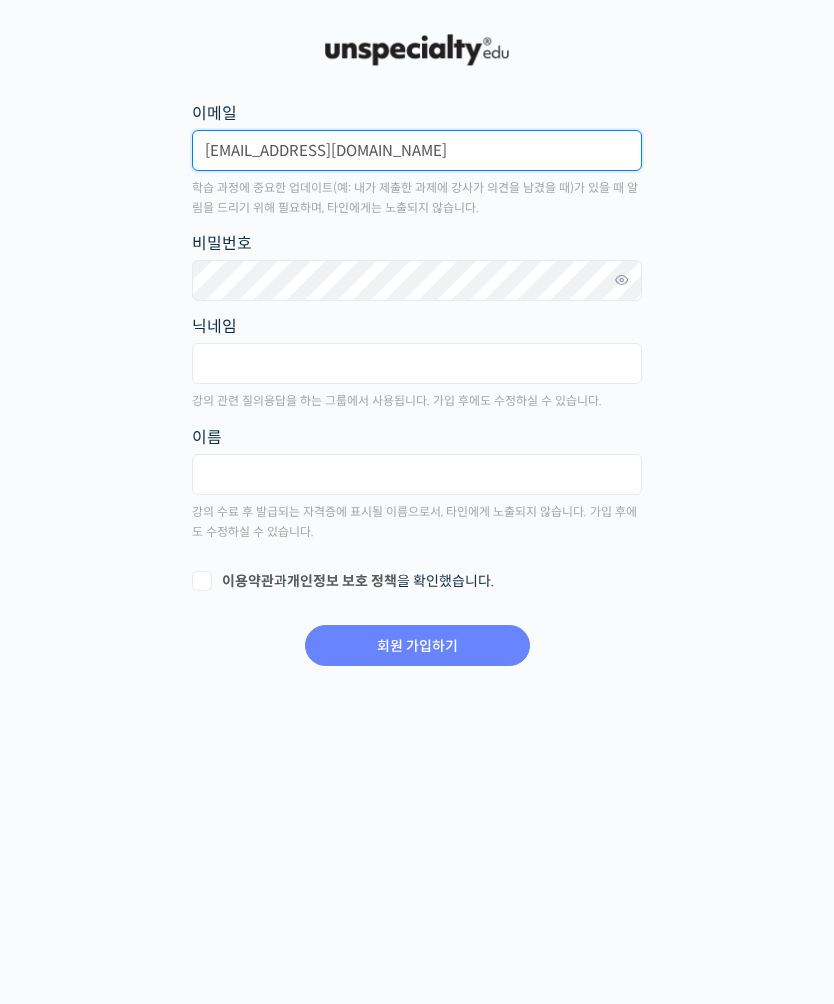 type on "[EMAIL_ADDRESS][DOMAIN_NAME]" 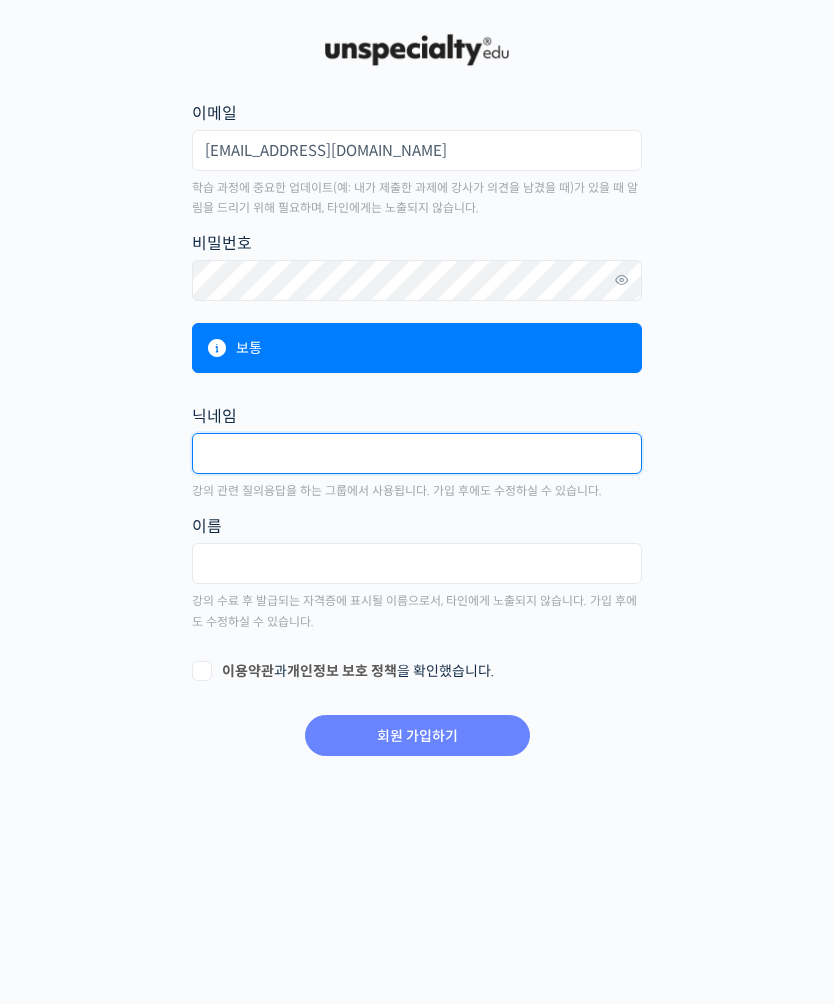click at bounding box center [417, 453] 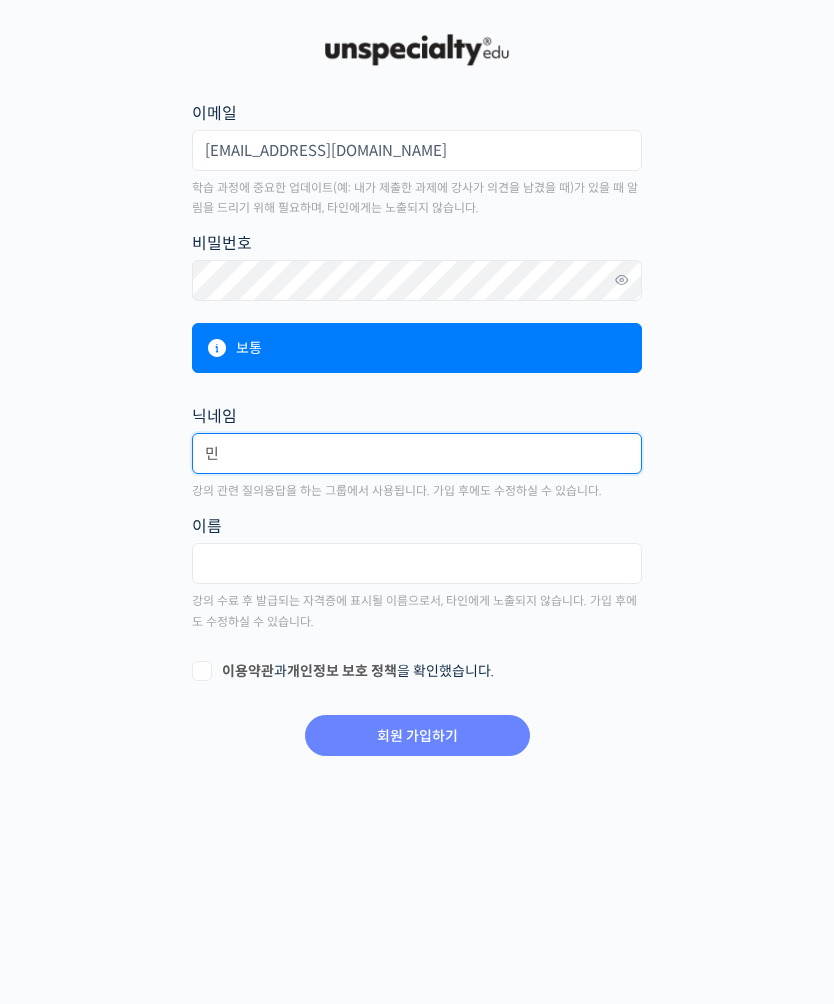 type on "민" 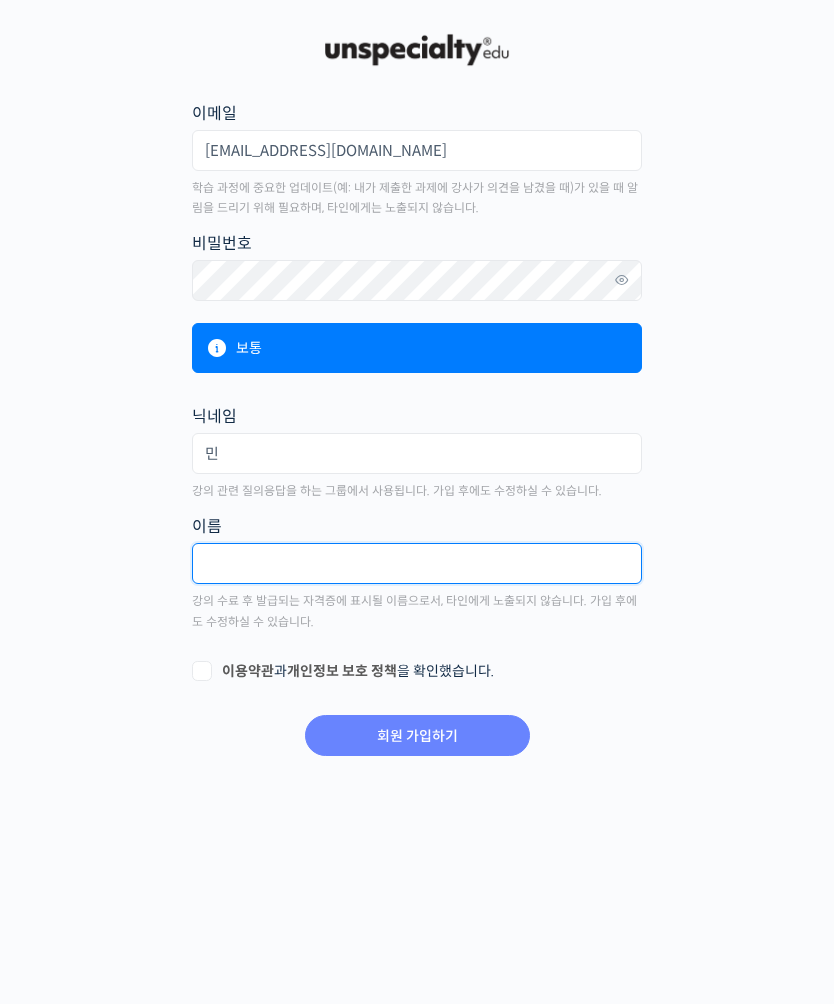 click at bounding box center [417, 563] 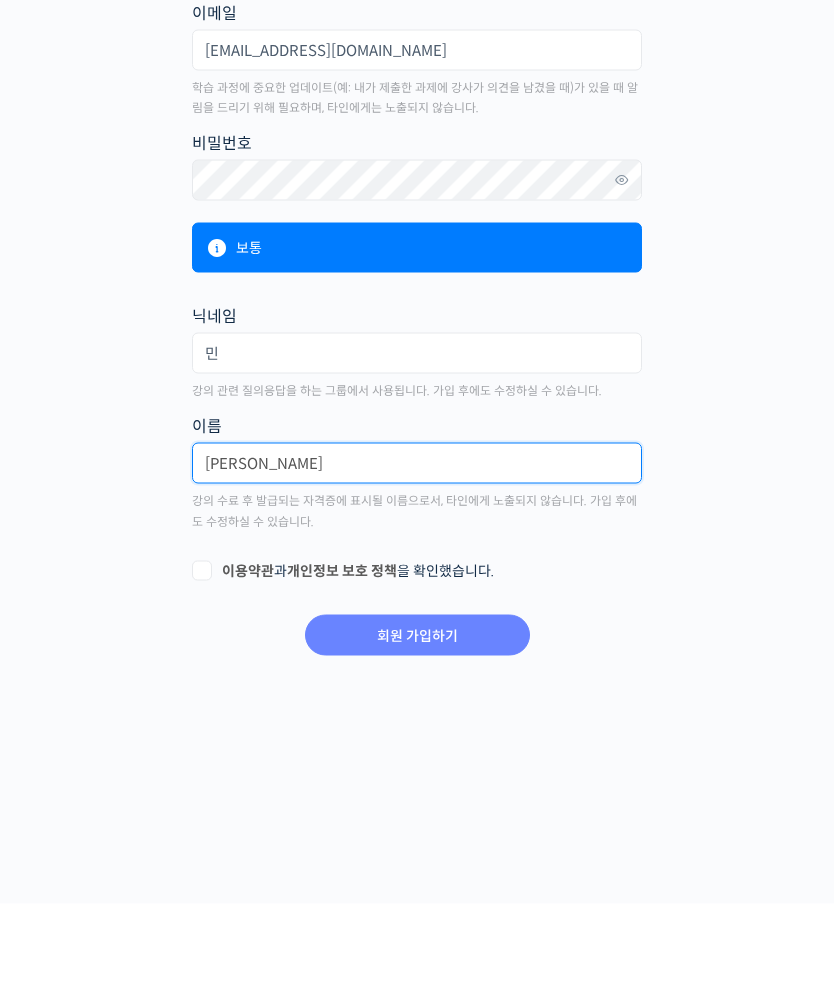 type on "이정민" 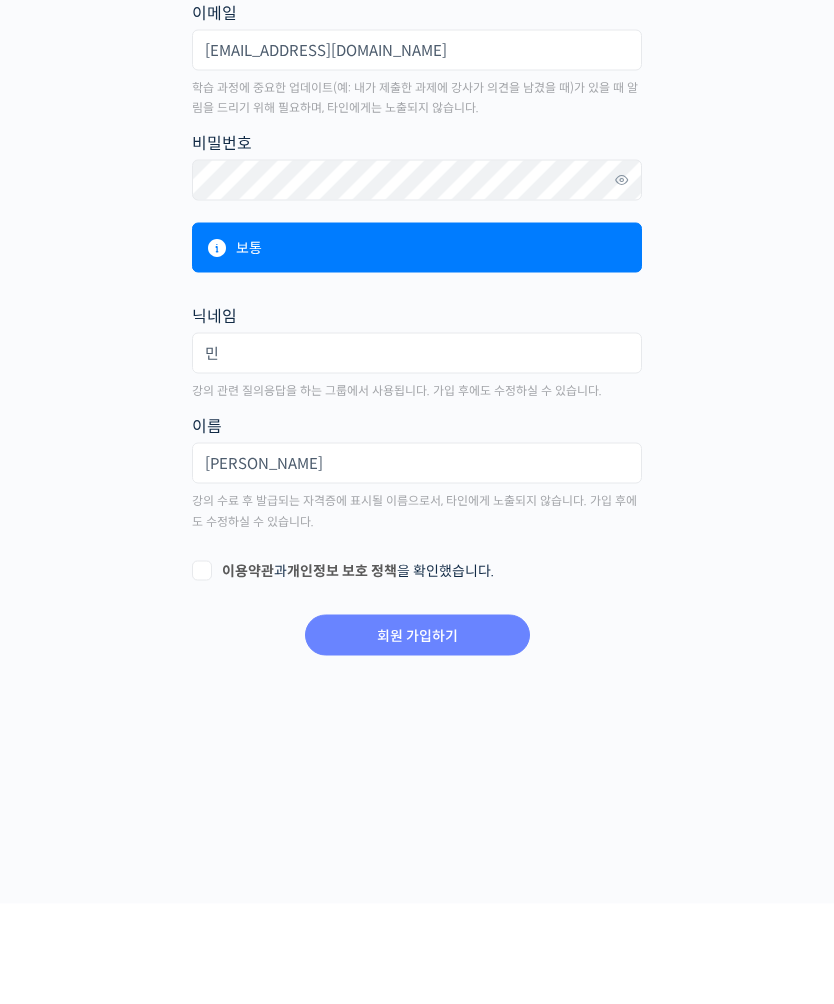 click on "이용약관 과  개인정보 보호 정책 을 확인했습니다." at bounding box center (417, 672) 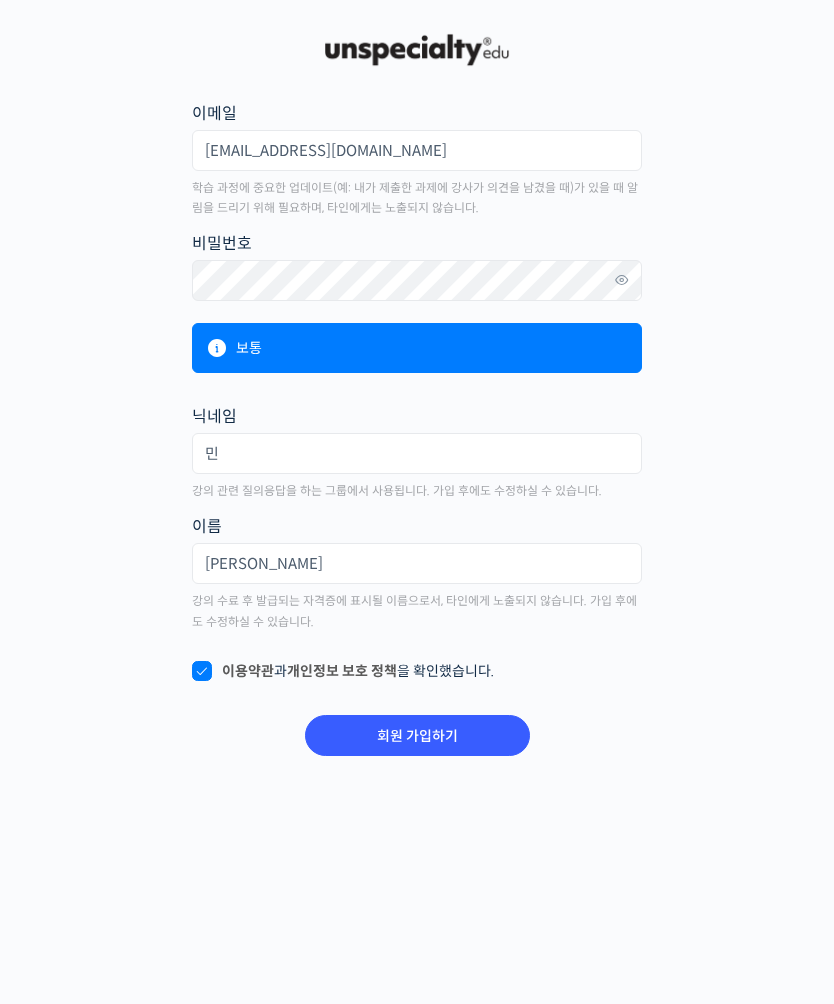 click on "회원 가입하기" at bounding box center (417, 735) 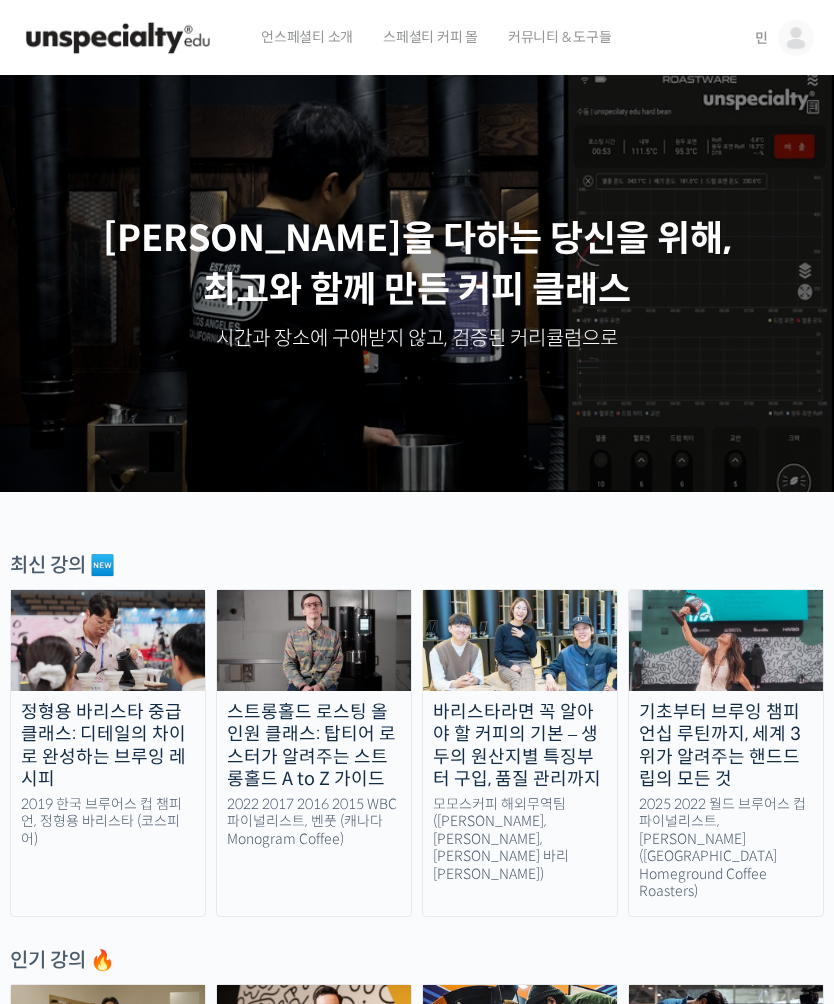 scroll, scrollTop: 0, scrollLeft: 0, axis: both 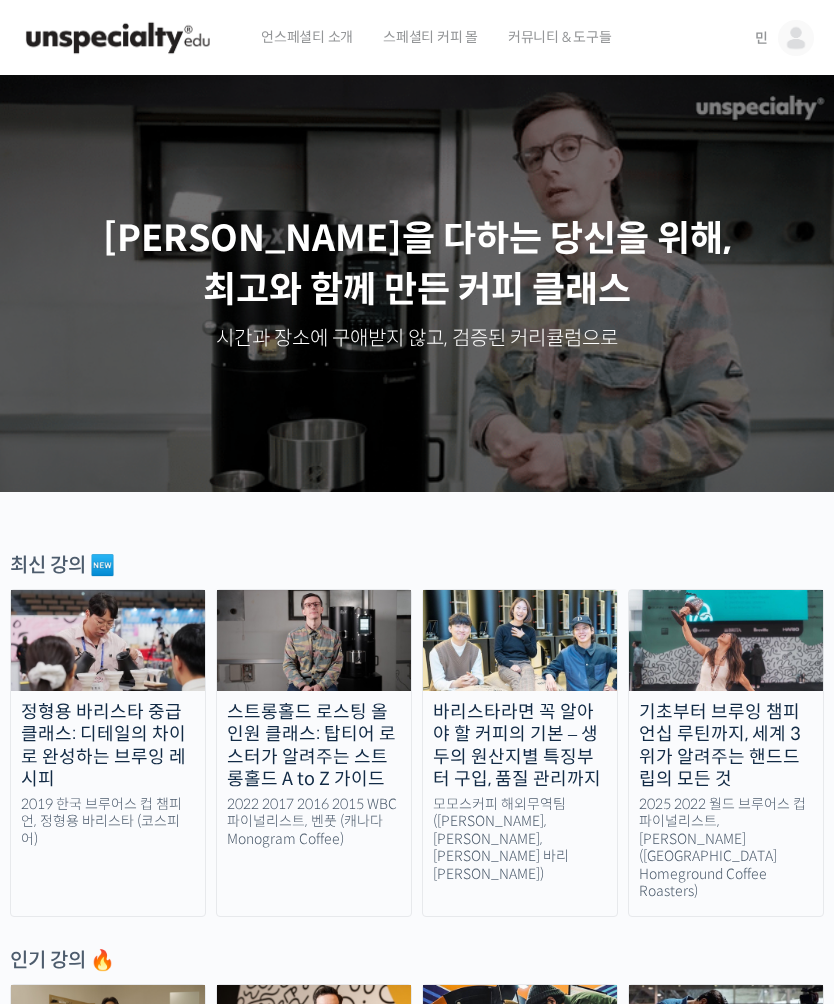 click on "스페셜티 커피 몰" at bounding box center (430, 37) 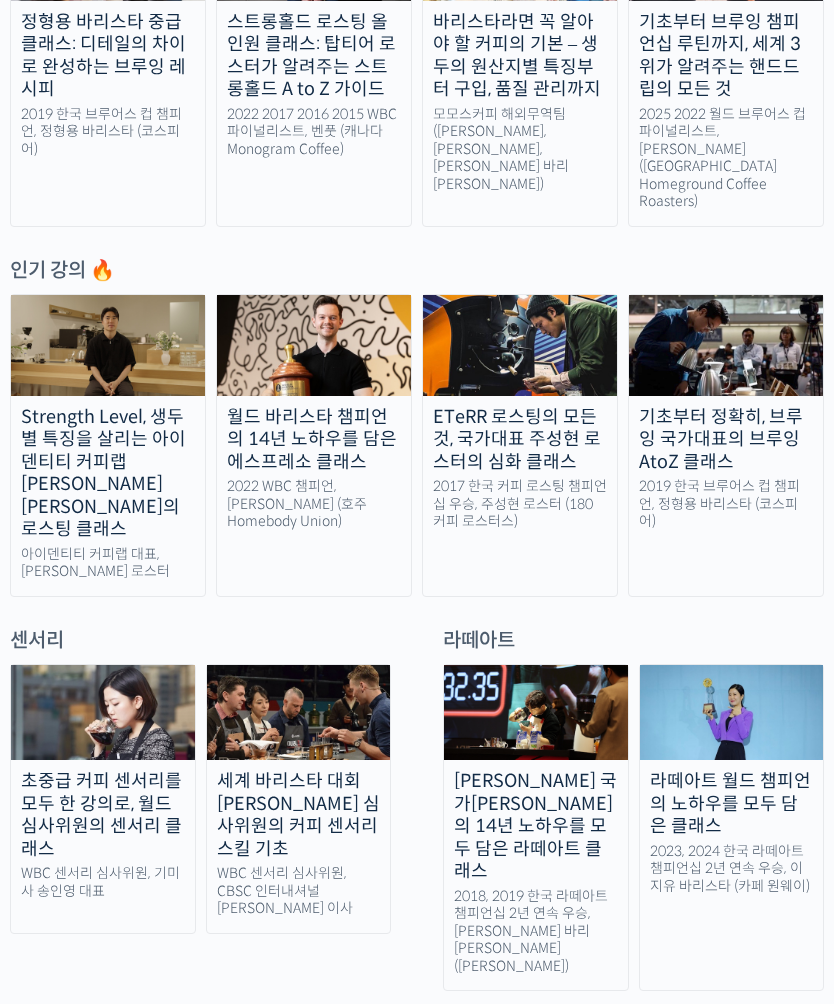 scroll, scrollTop: 690, scrollLeft: 0, axis: vertical 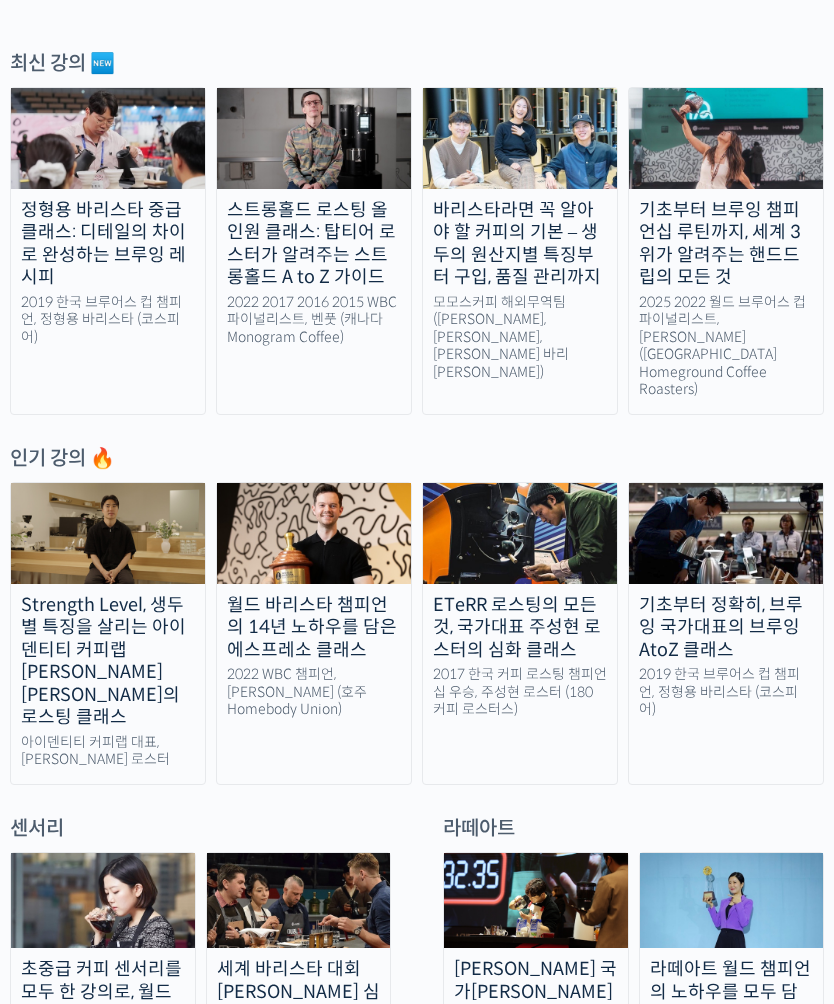 click on "모모스커피 해외무역팀 (전주연, 추경하, 김한중 바리스타)" at bounding box center [520, 338] 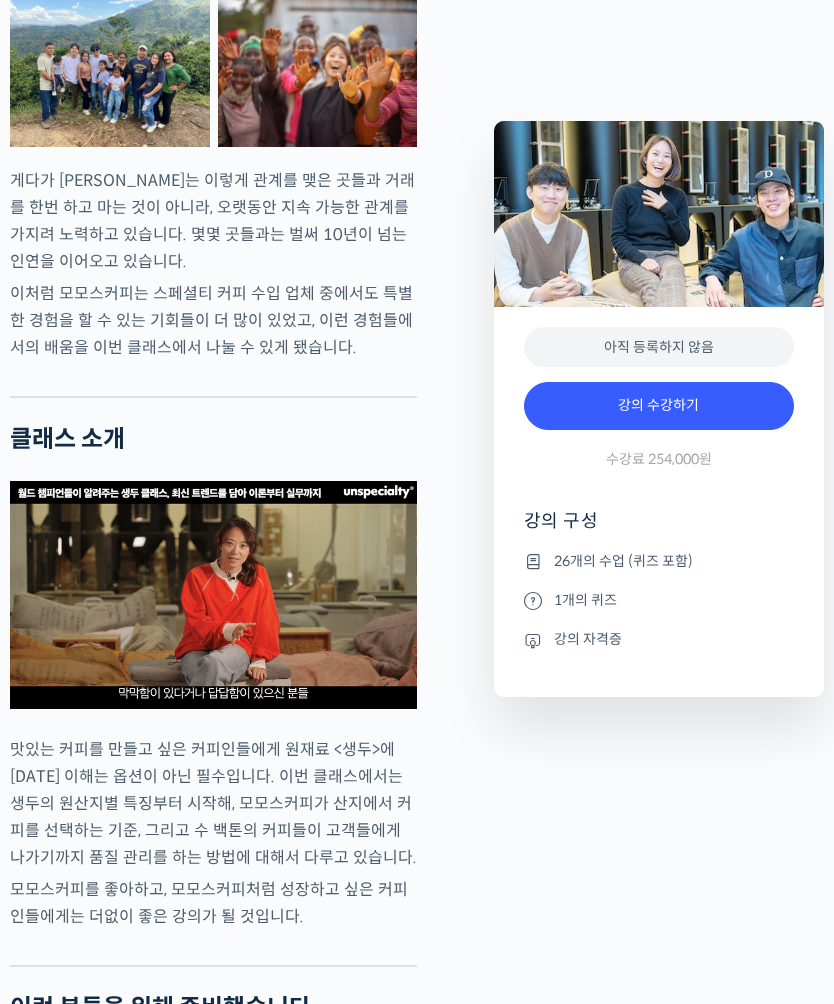 scroll, scrollTop: 3143, scrollLeft: 0, axis: vertical 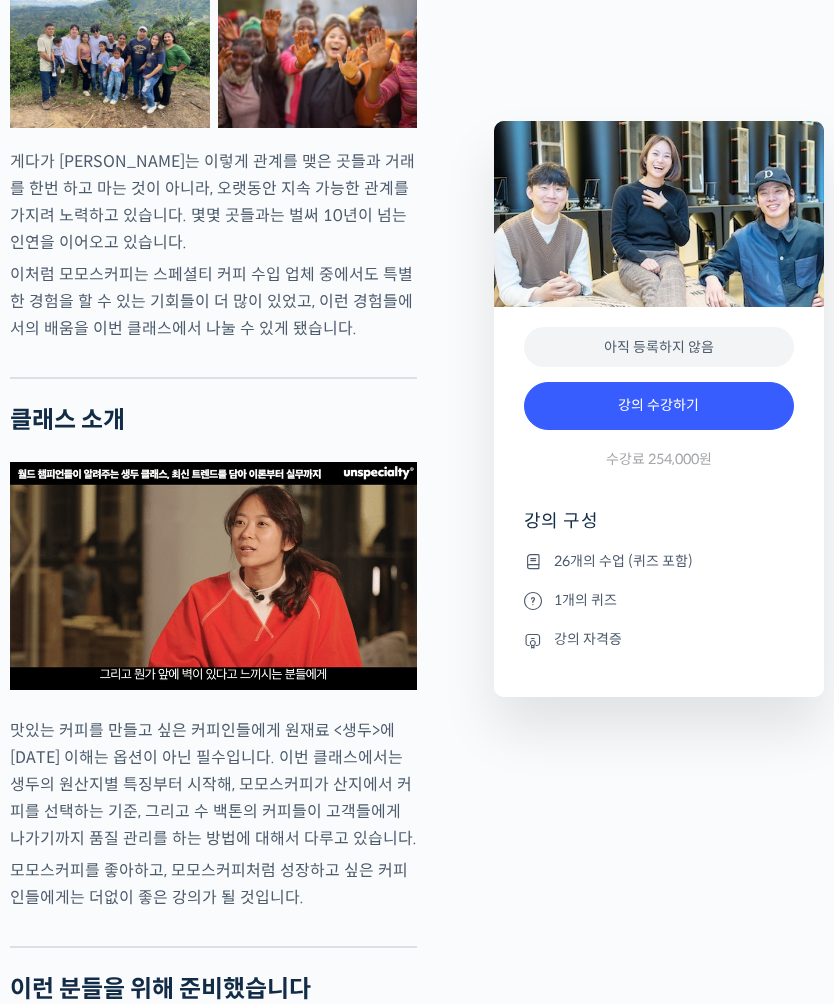 click at bounding box center [213, 576] 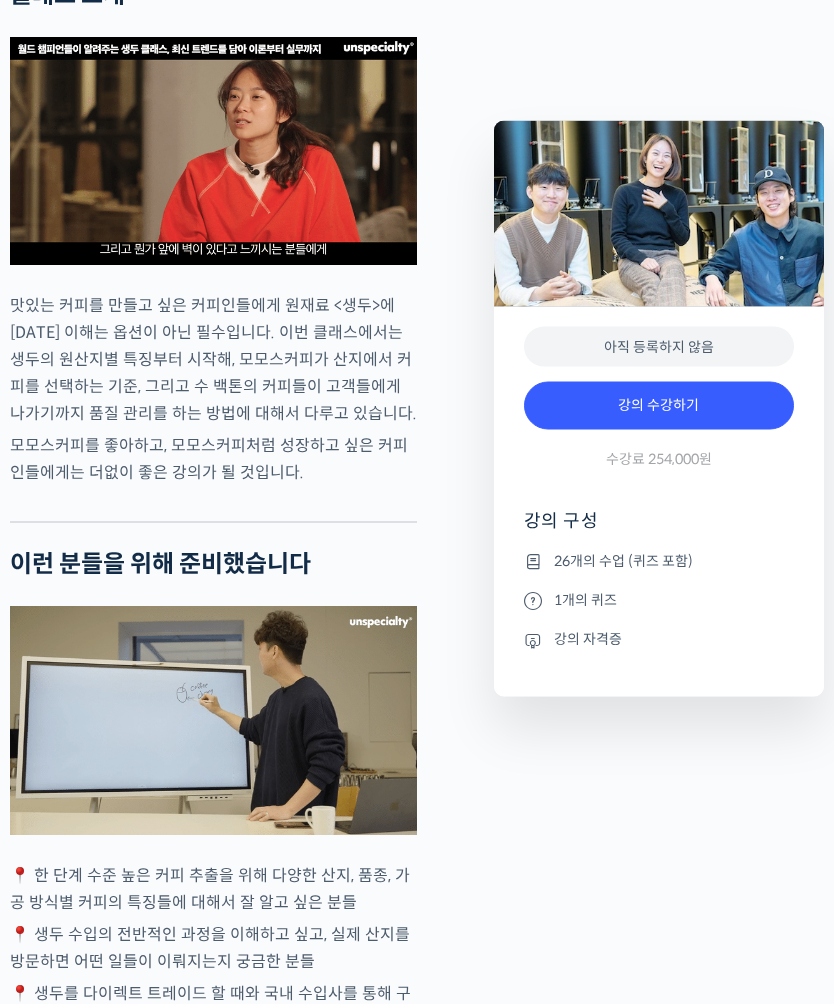 scroll, scrollTop: 3568, scrollLeft: 0, axis: vertical 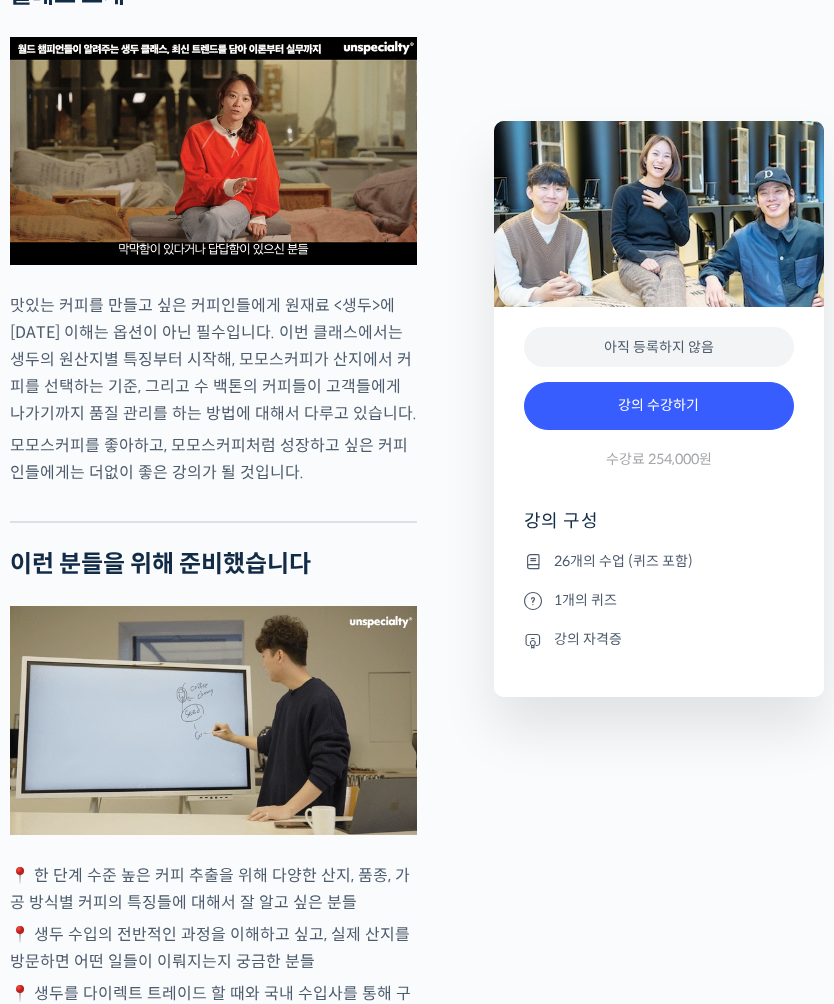 click at bounding box center [213, 720] 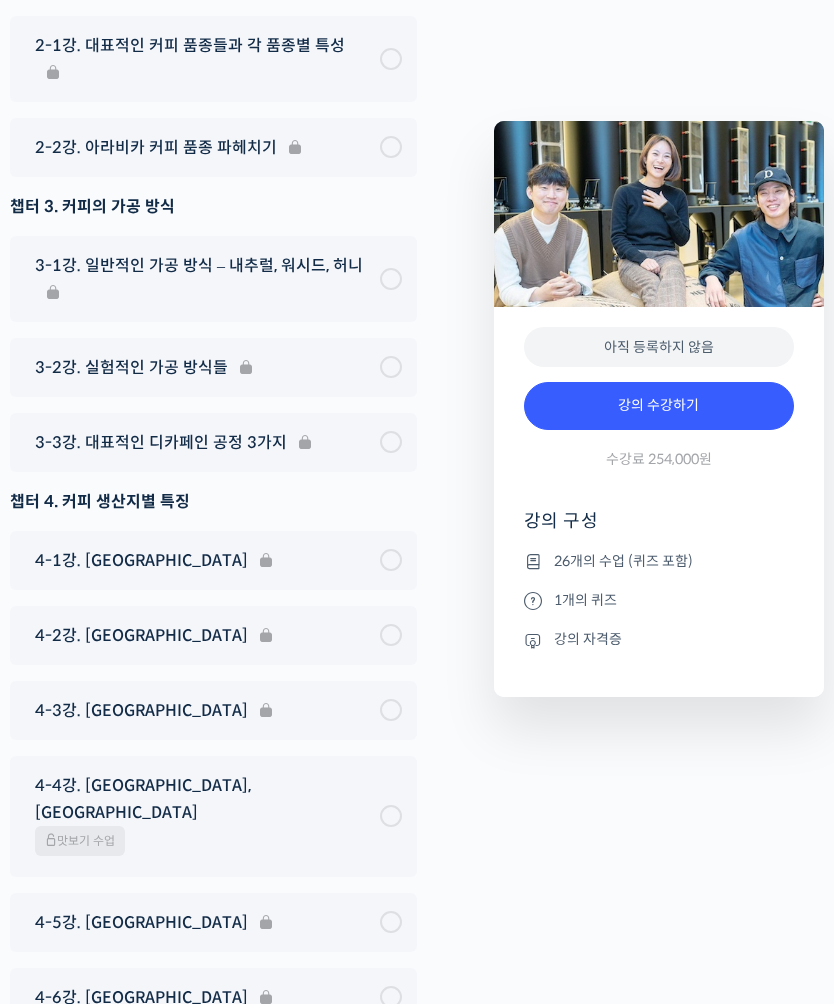 scroll, scrollTop: 9907, scrollLeft: 0, axis: vertical 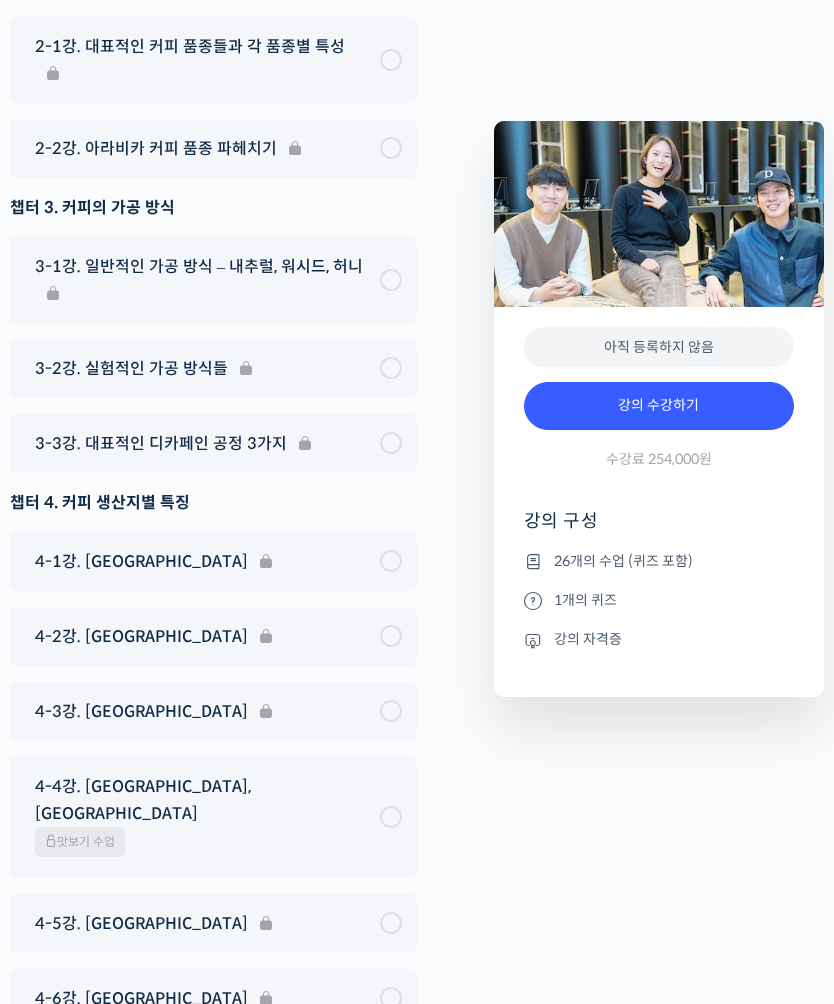 click on "강의 수강하기" at bounding box center [659, 406] 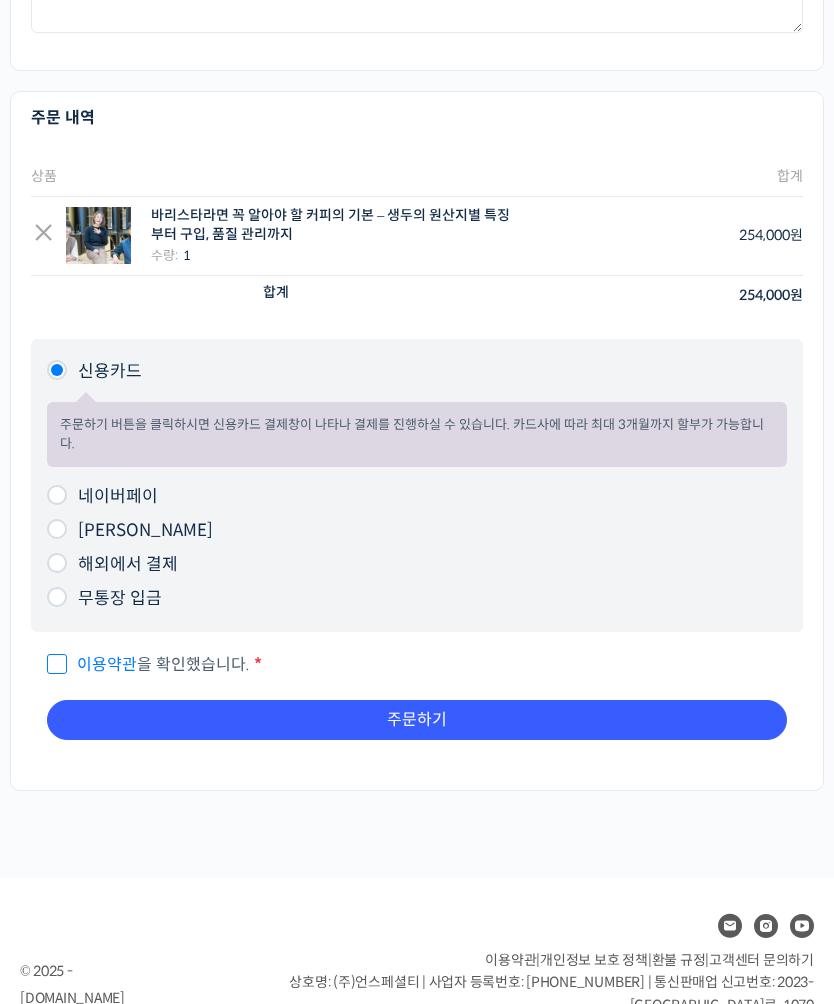 scroll, scrollTop: 660, scrollLeft: 0, axis: vertical 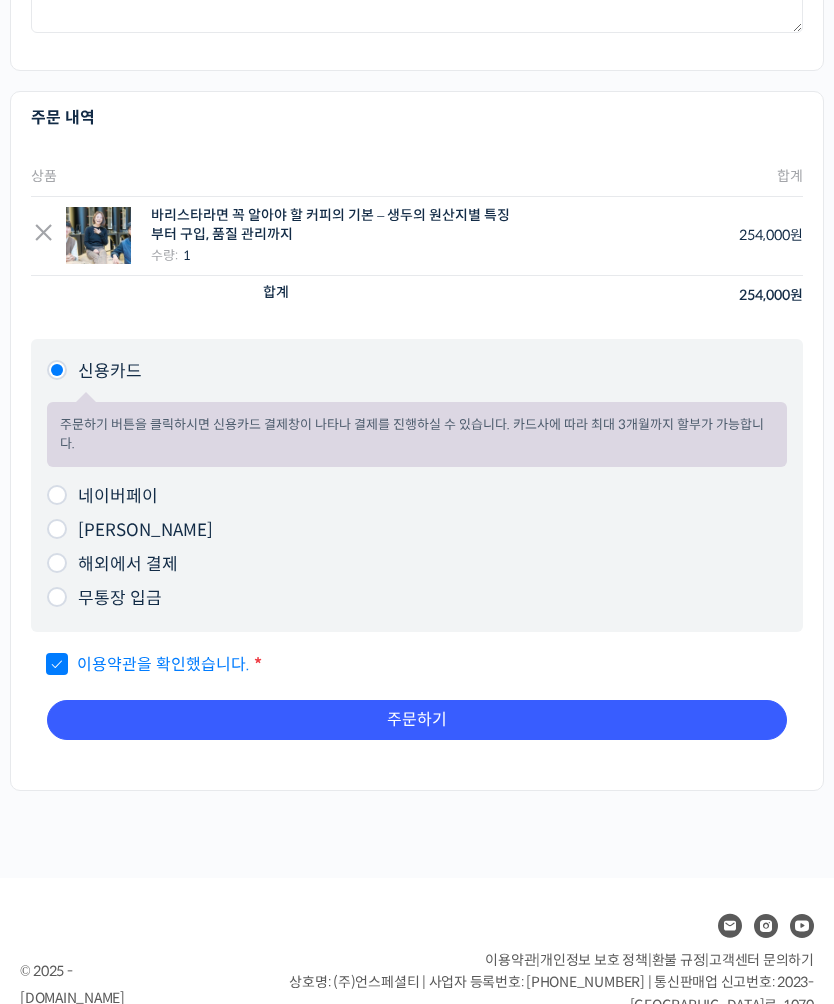 click on "주문하기" at bounding box center (417, 720) 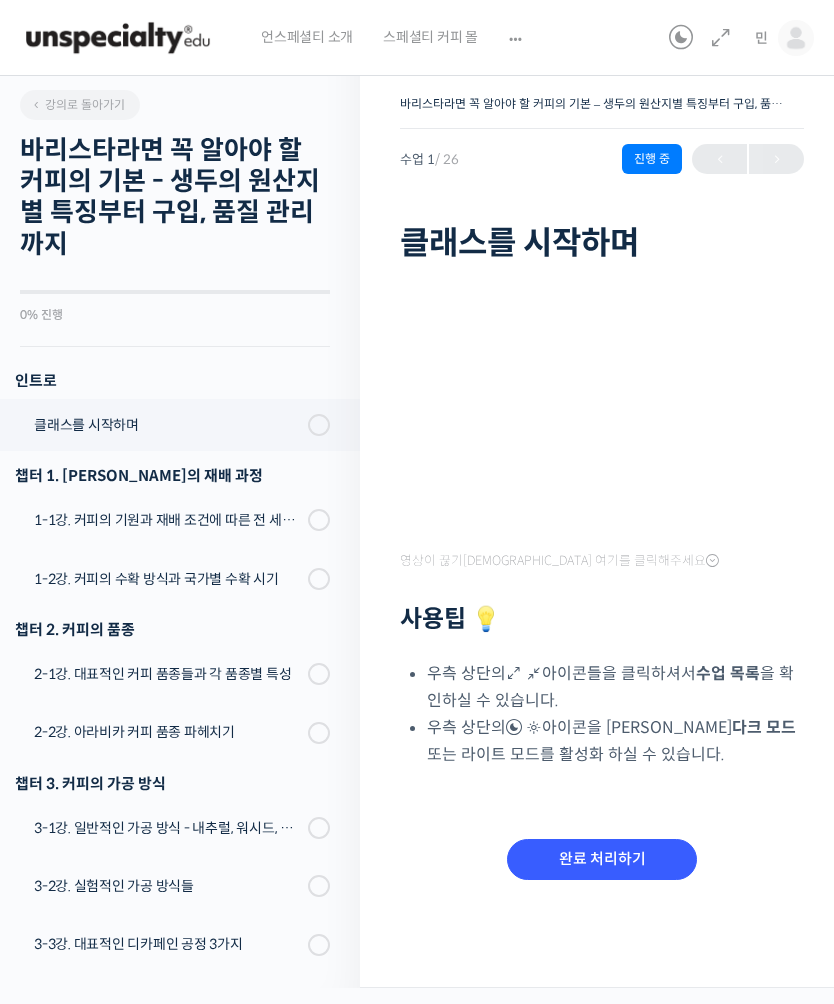 scroll, scrollTop: 0, scrollLeft: 0, axis: both 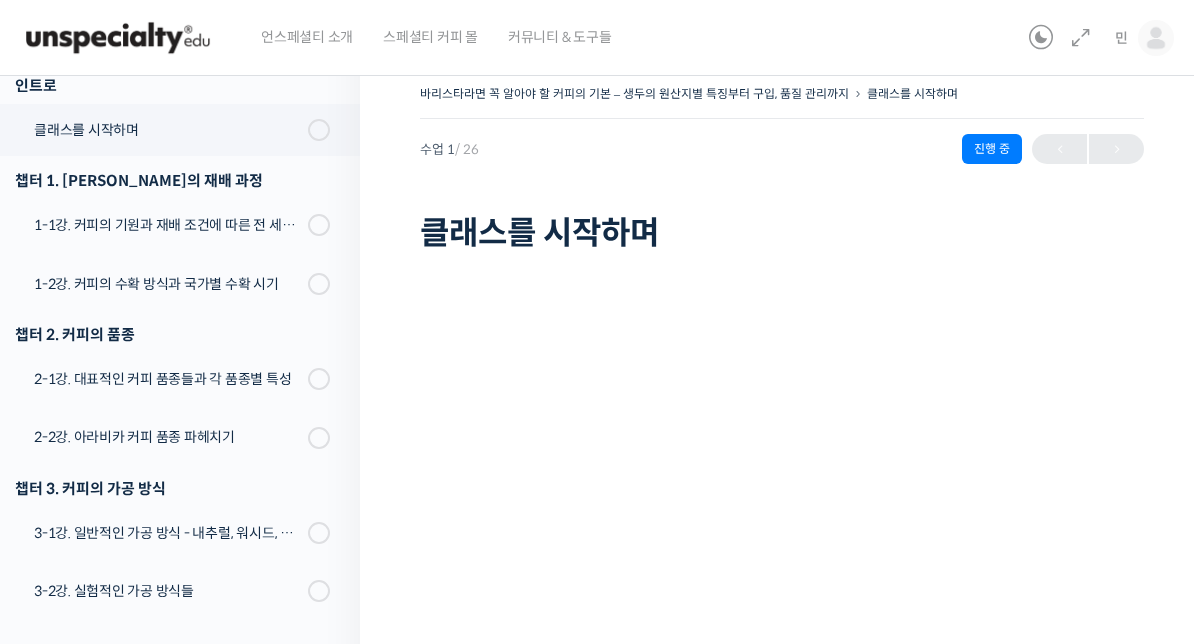 click on "1-1강. 커피의 기원과 재배 조건에 따른 전 세계 산지의 분포" at bounding box center (175, 225) 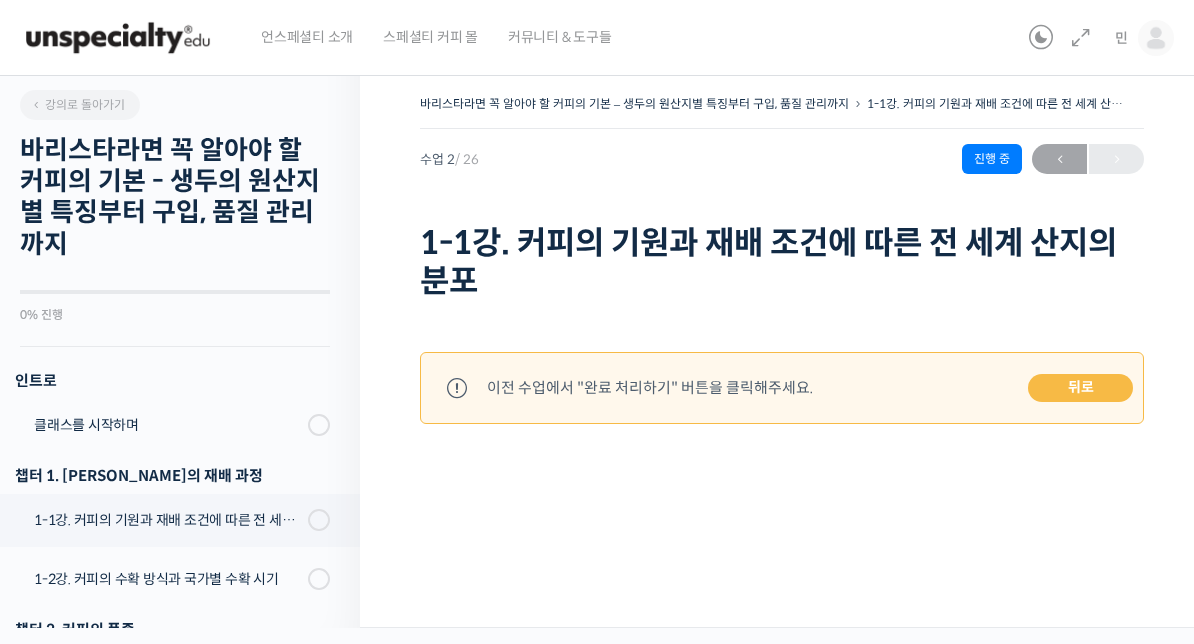scroll, scrollTop: 0, scrollLeft: 0, axis: both 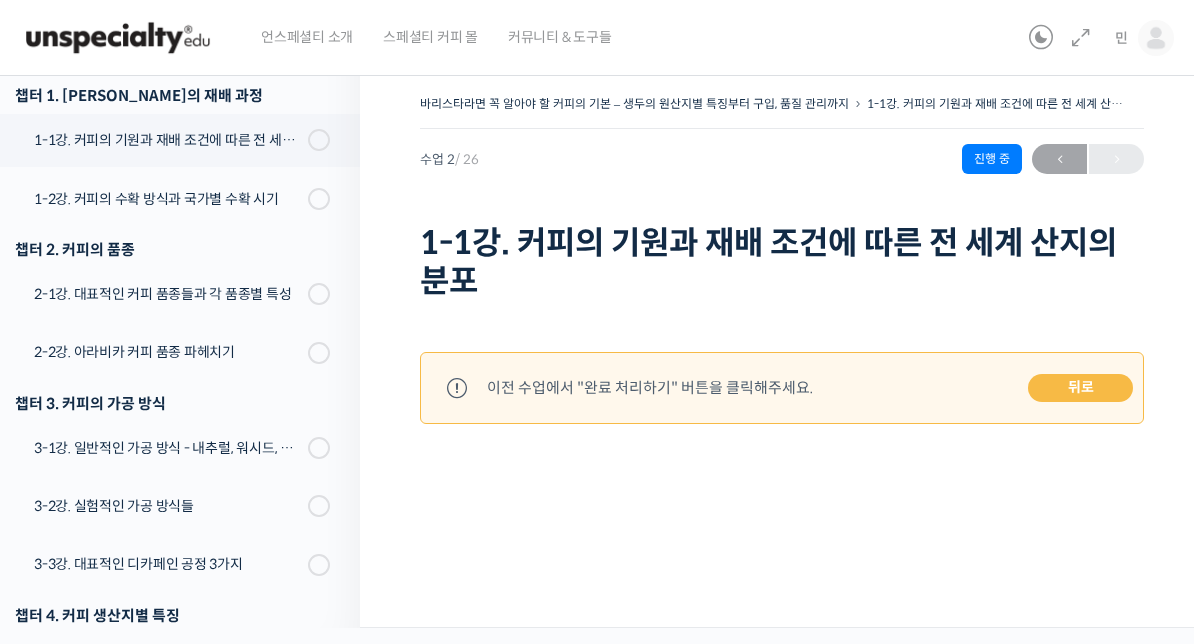 click on "뒤로" at bounding box center (1080, 388) 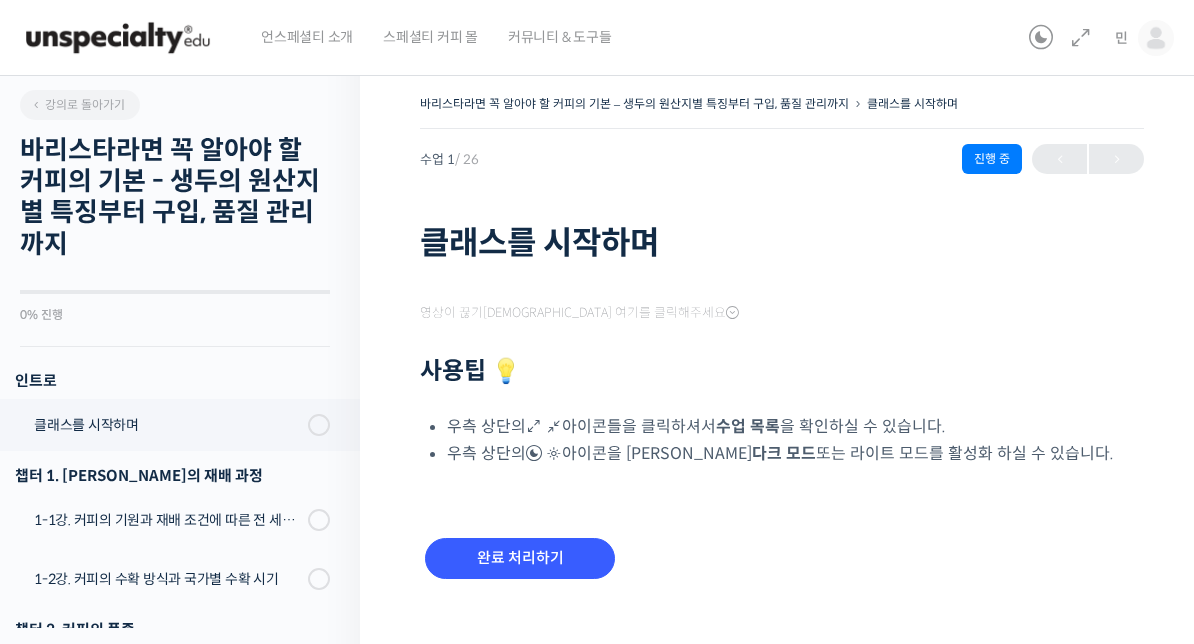 scroll, scrollTop: 0, scrollLeft: 0, axis: both 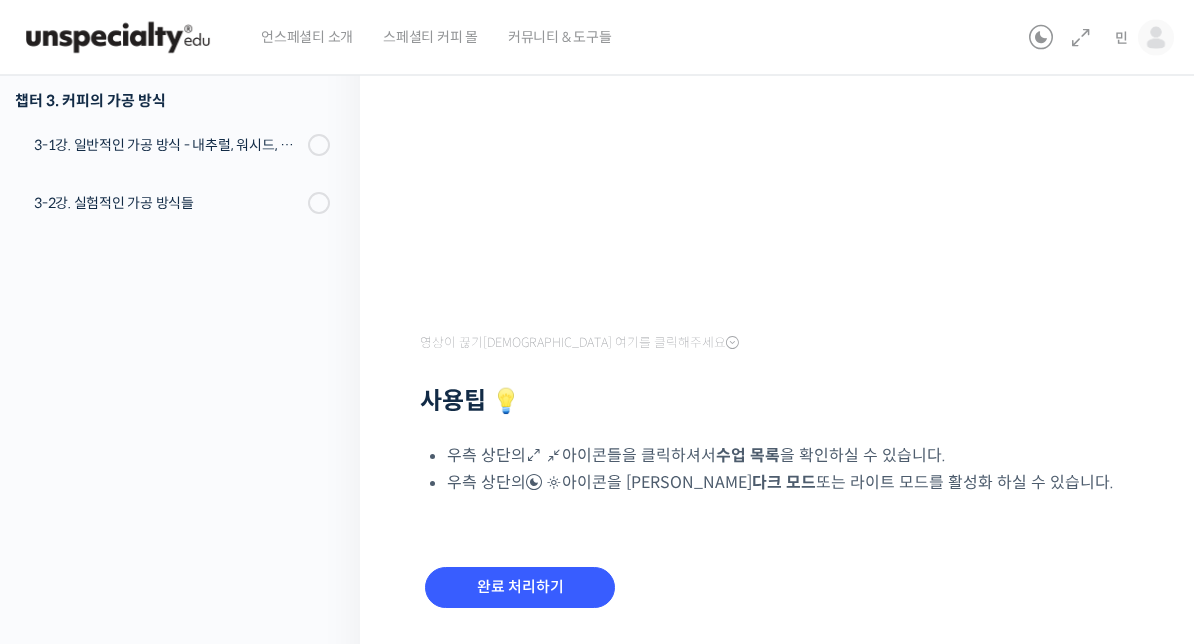 click on "완료 처리하기" at bounding box center (520, 588) 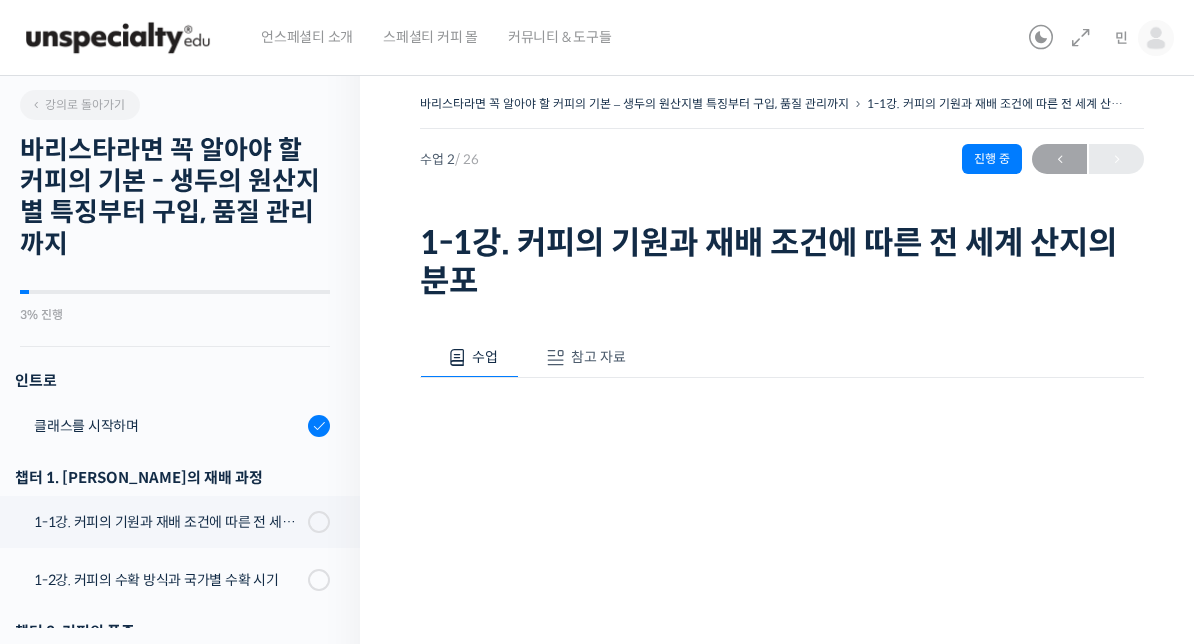 scroll, scrollTop: 0, scrollLeft: 0, axis: both 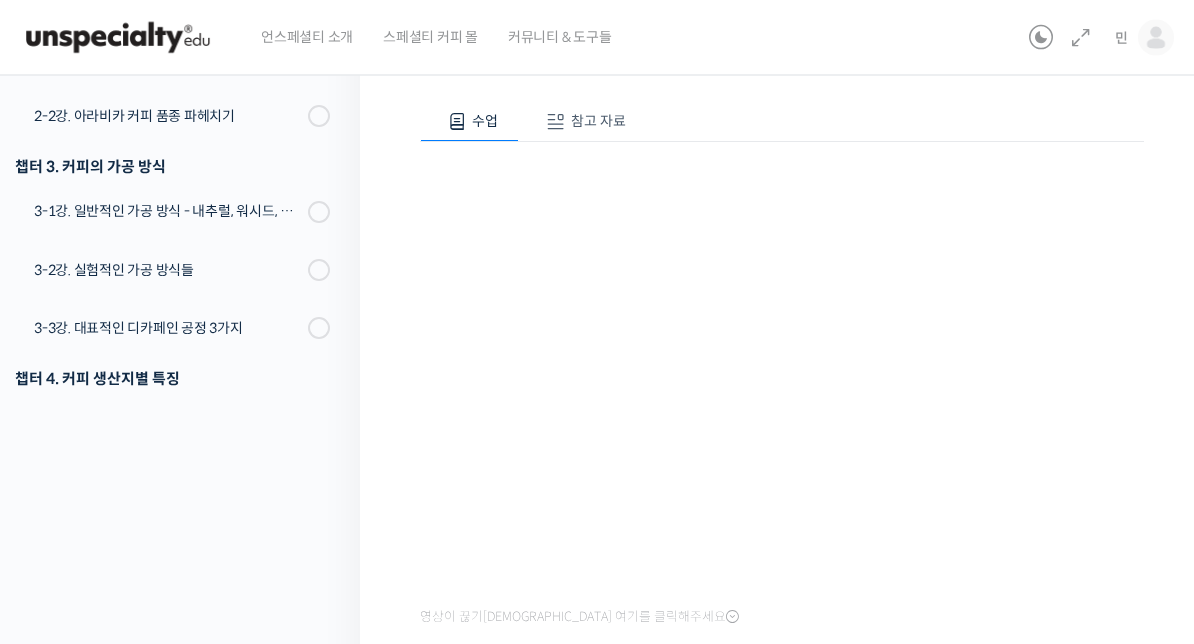 click on "참고 자료" at bounding box center [583, 123] 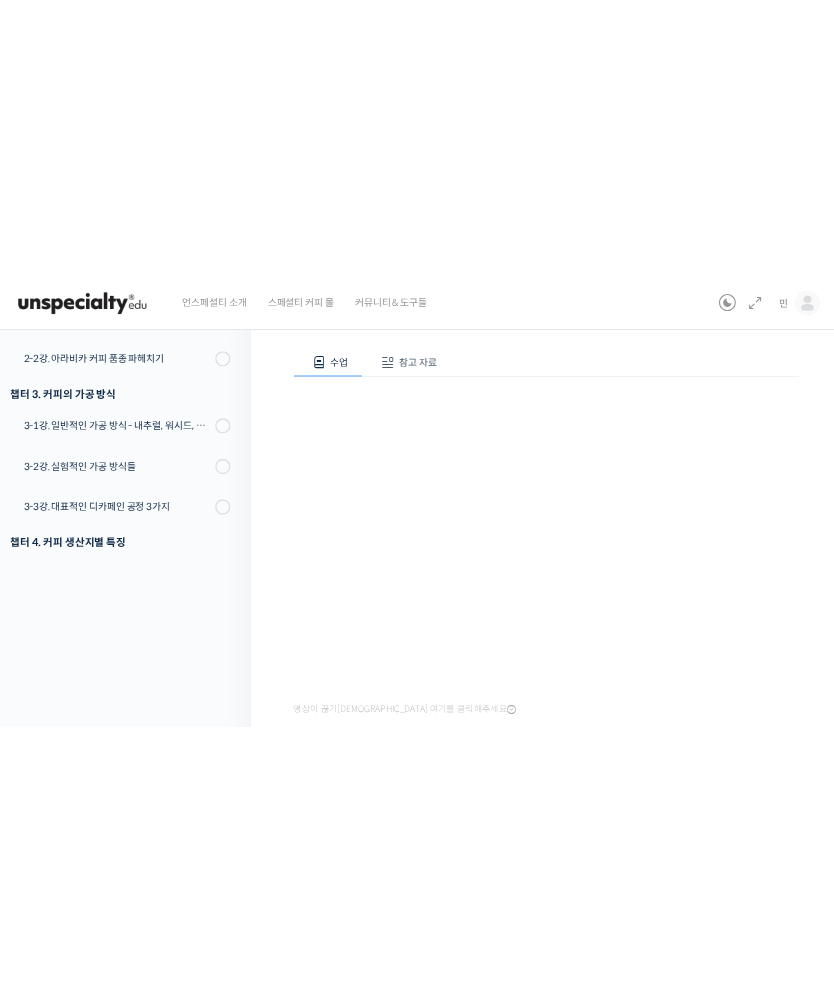 scroll, scrollTop: 0, scrollLeft: 0, axis: both 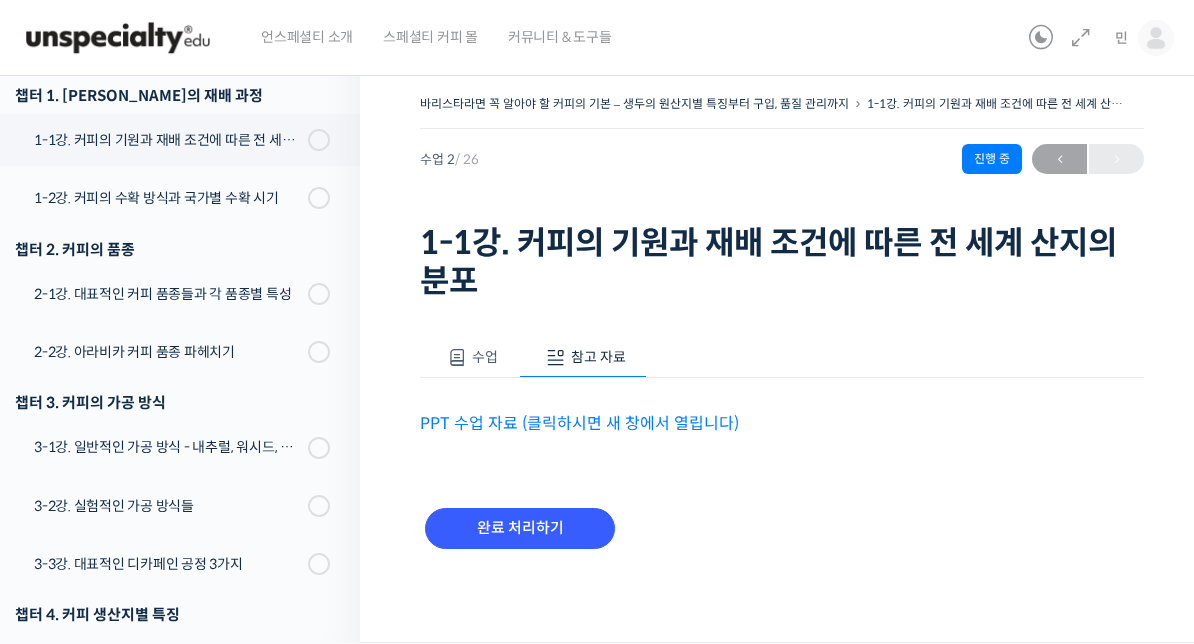 click on "PPT 수업 자료 (클릭하시면 새 창에서 열립니다)" at bounding box center [579, 423] 